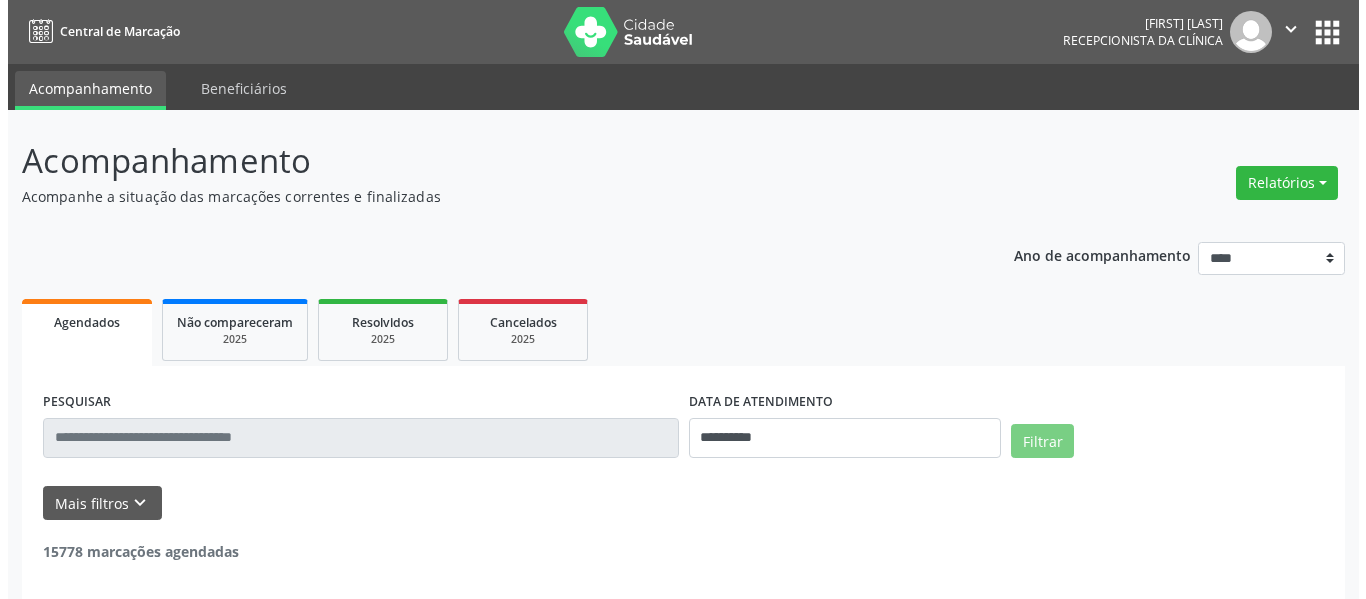 scroll, scrollTop: 0, scrollLeft: 0, axis: both 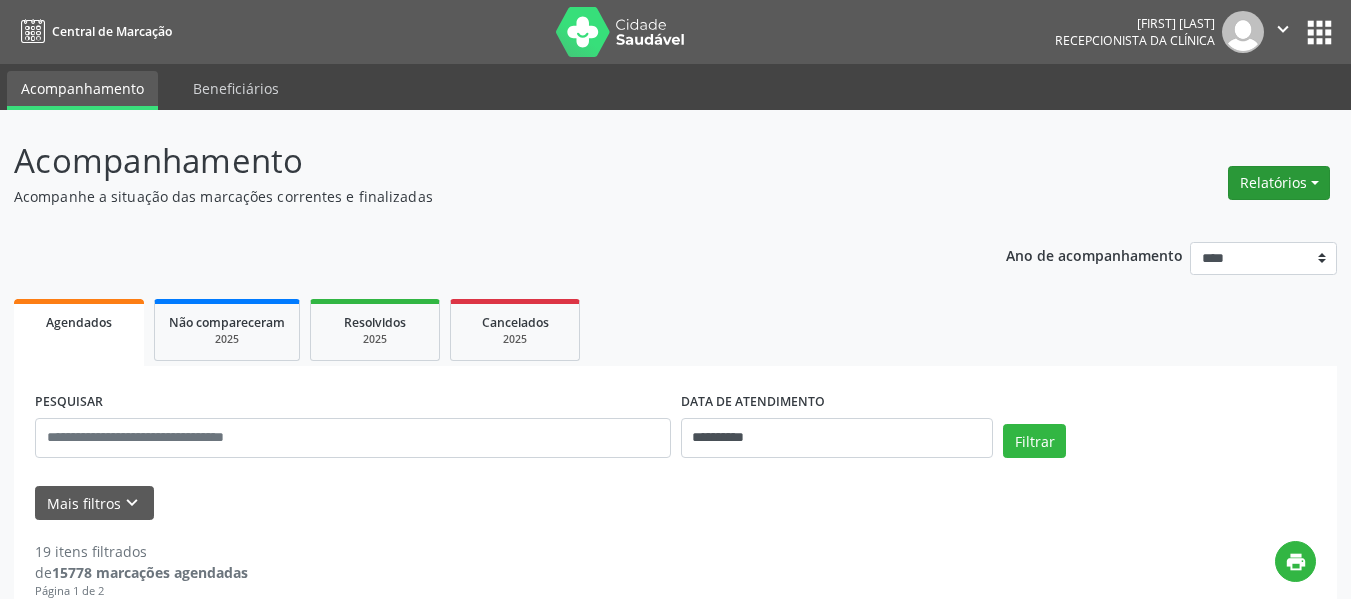 click on "Relatórios" at bounding box center [1279, 183] 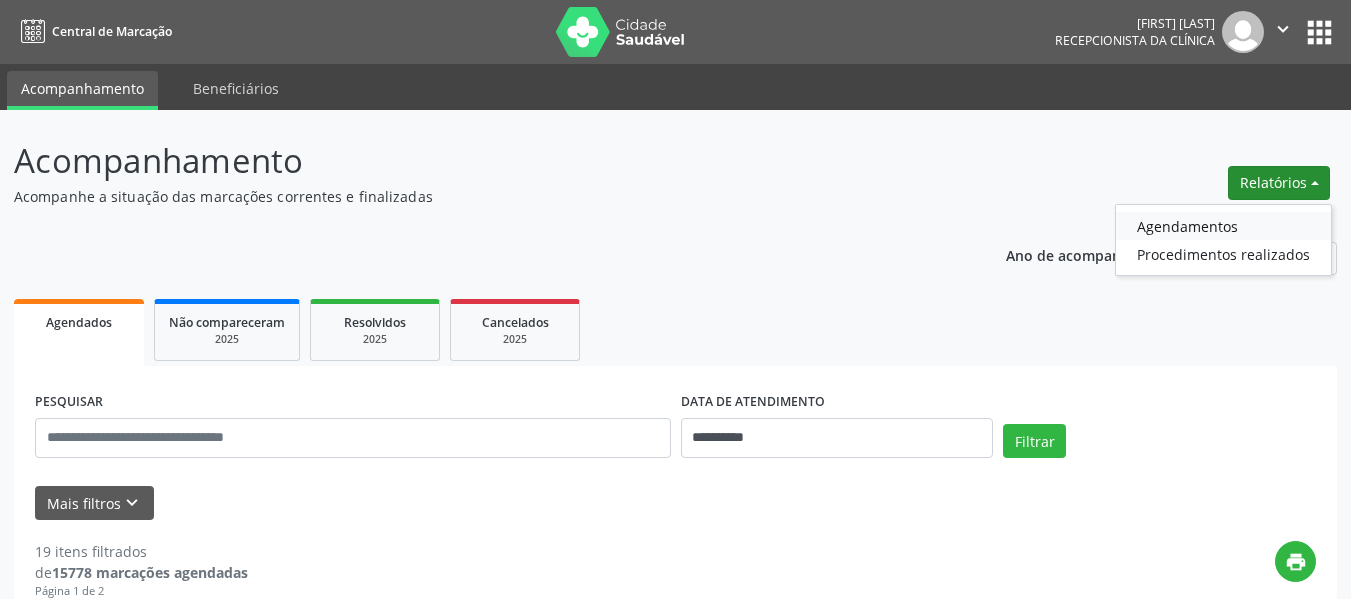 click on "Agendamentos" at bounding box center (1223, 226) 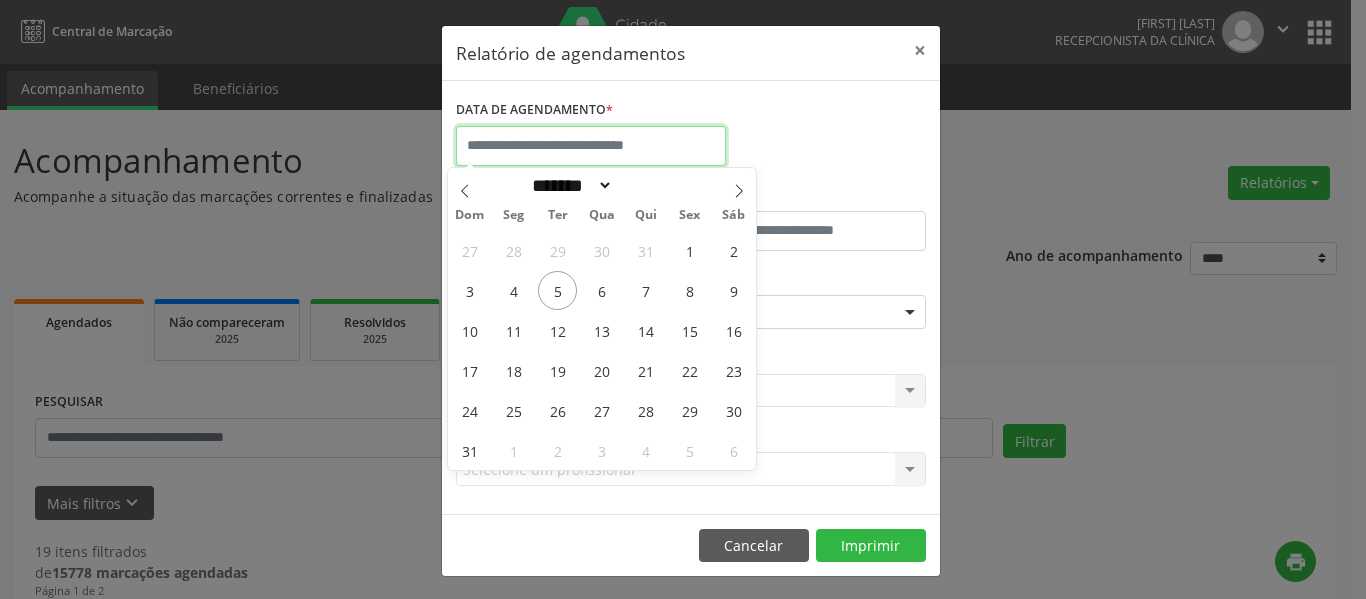 click at bounding box center (591, 146) 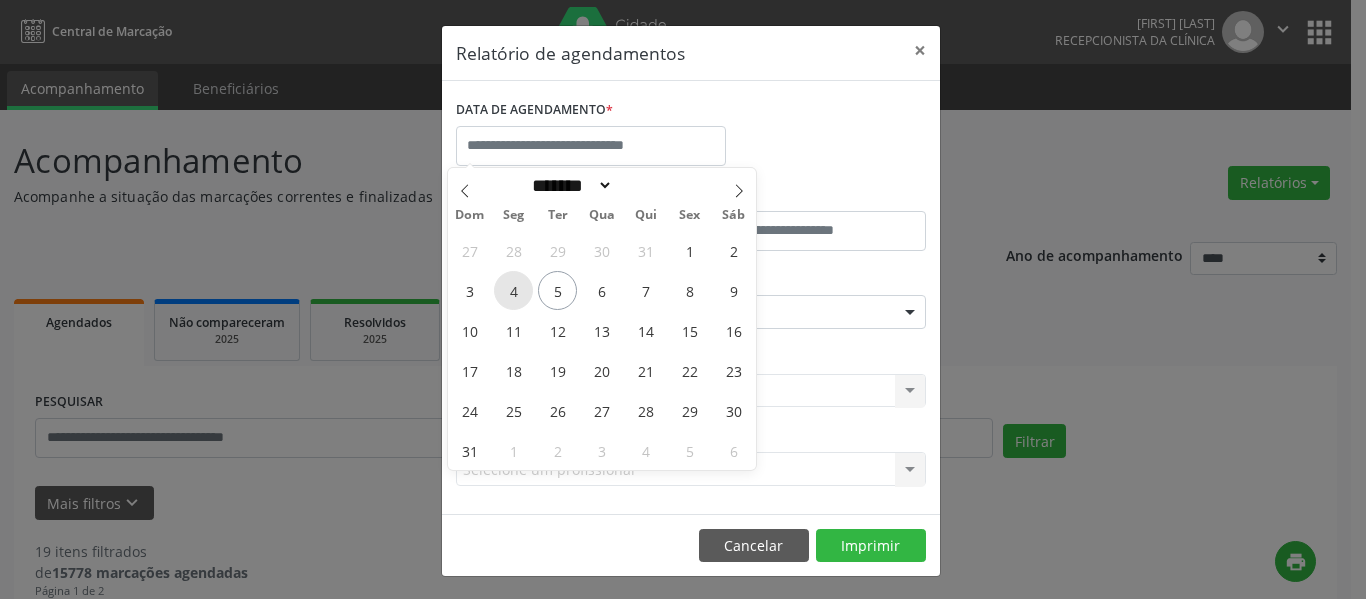 click on "4" at bounding box center [513, 290] 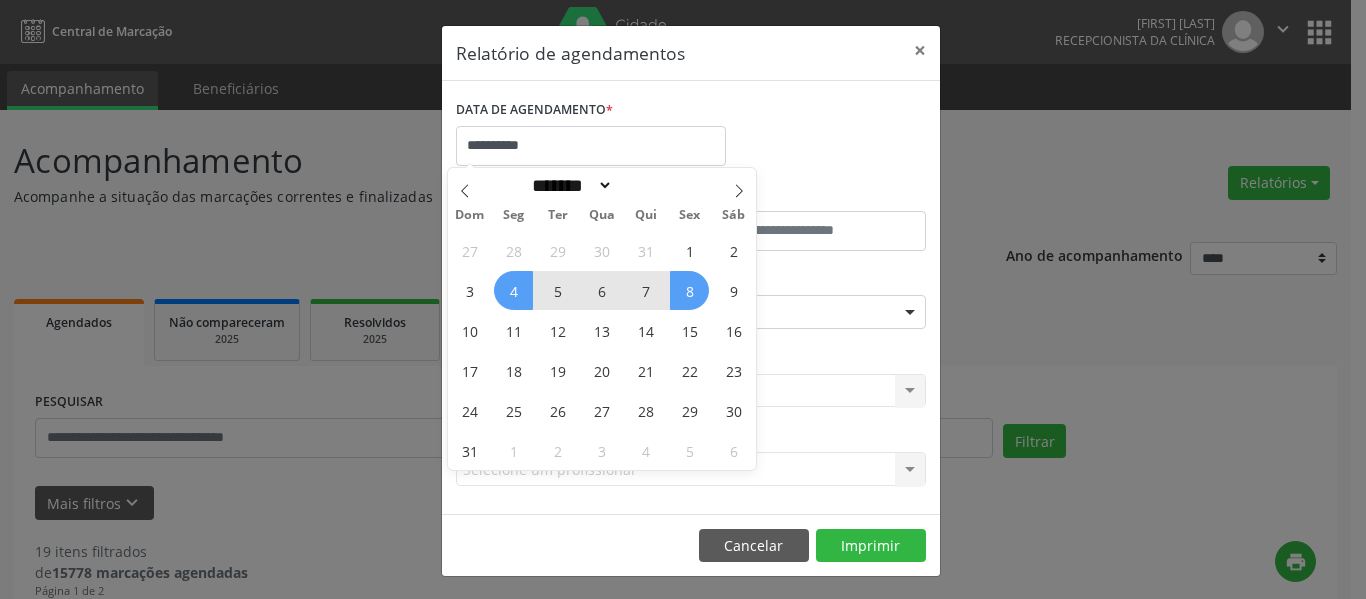 click on "8" at bounding box center [689, 290] 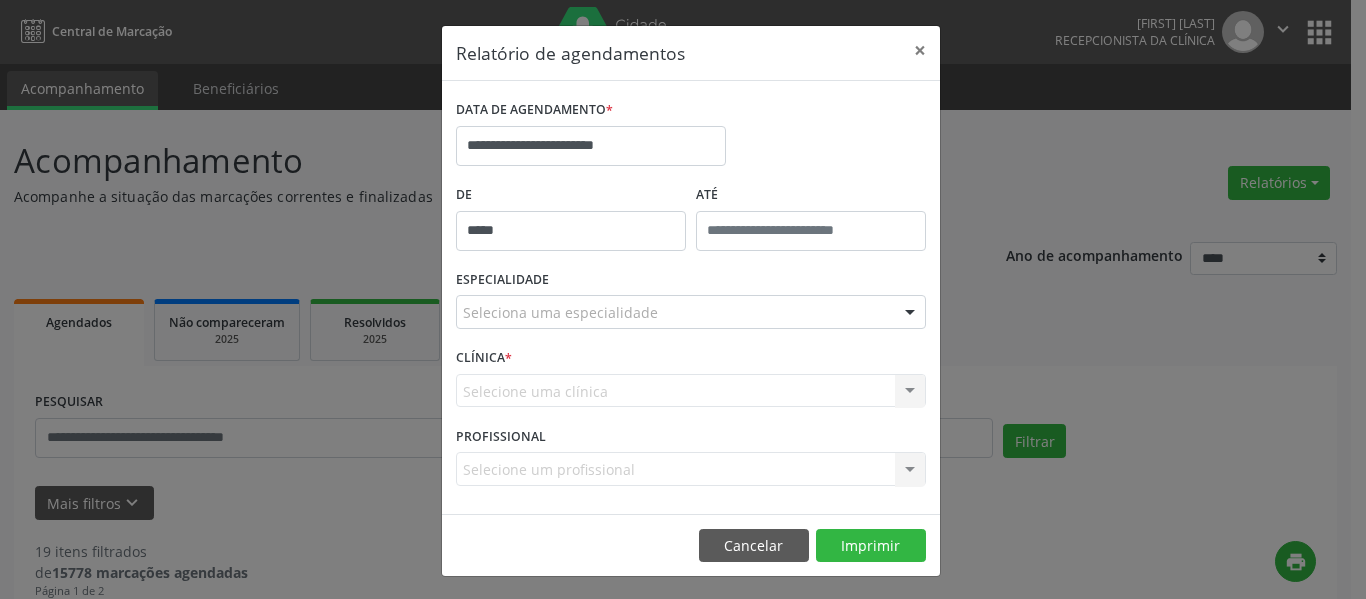 click on "*****" at bounding box center (571, 231) 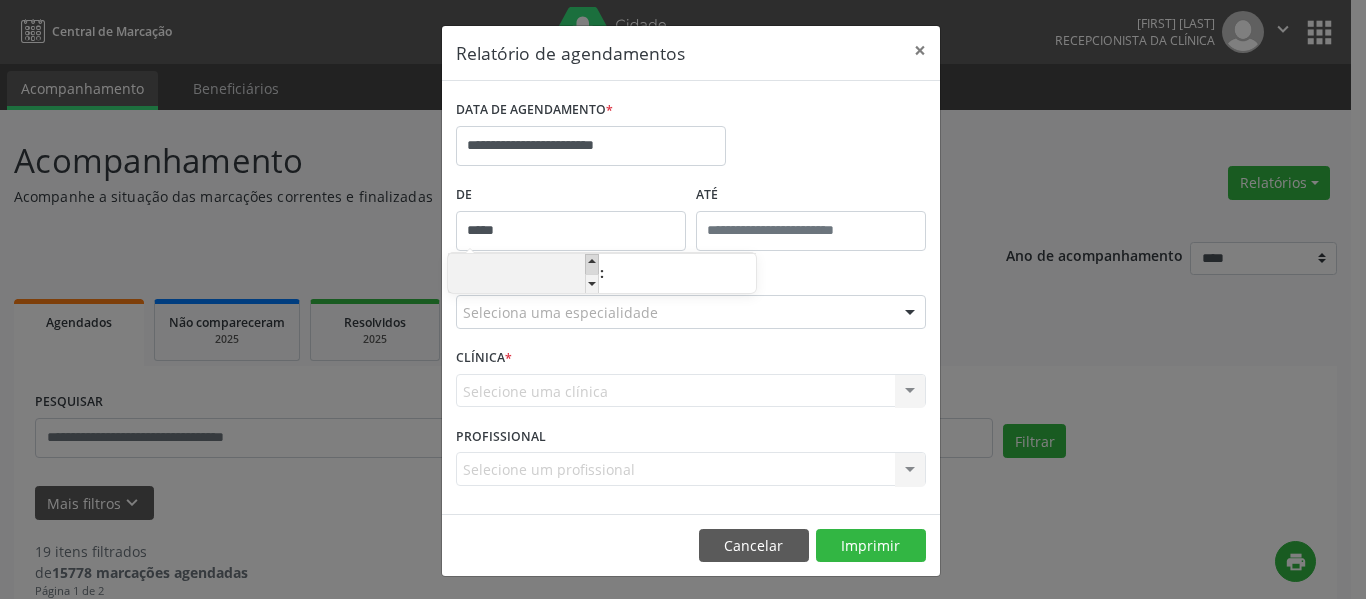 click at bounding box center (592, 264) 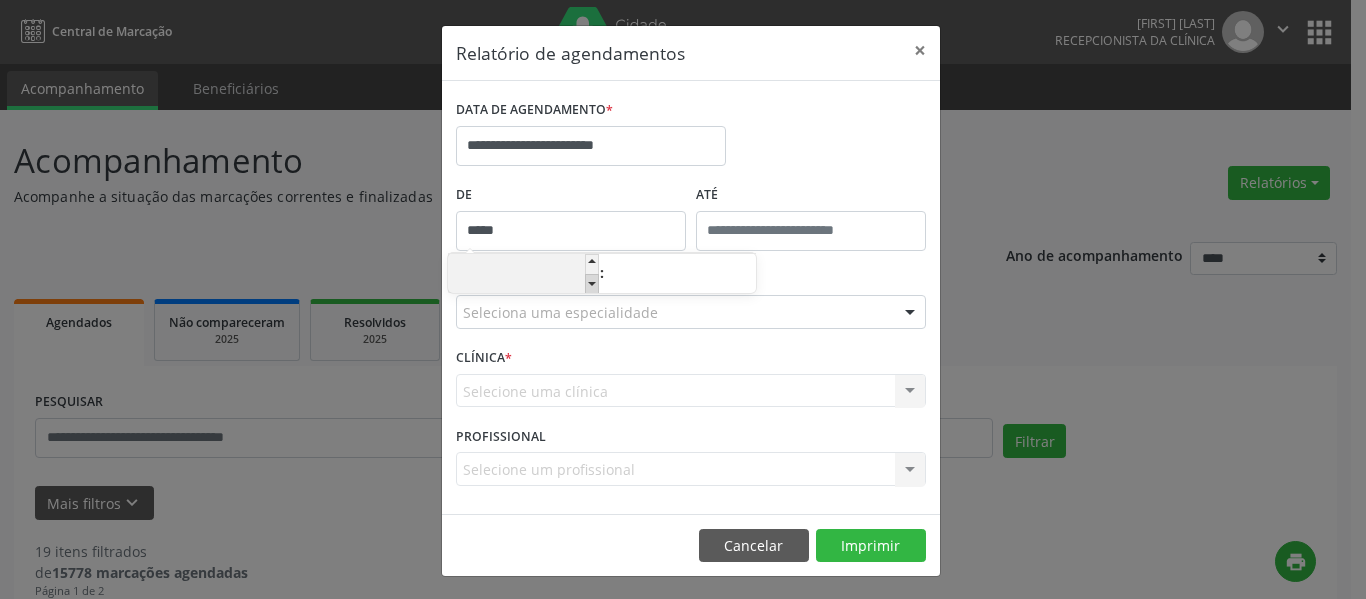 click at bounding box center [592, 284] 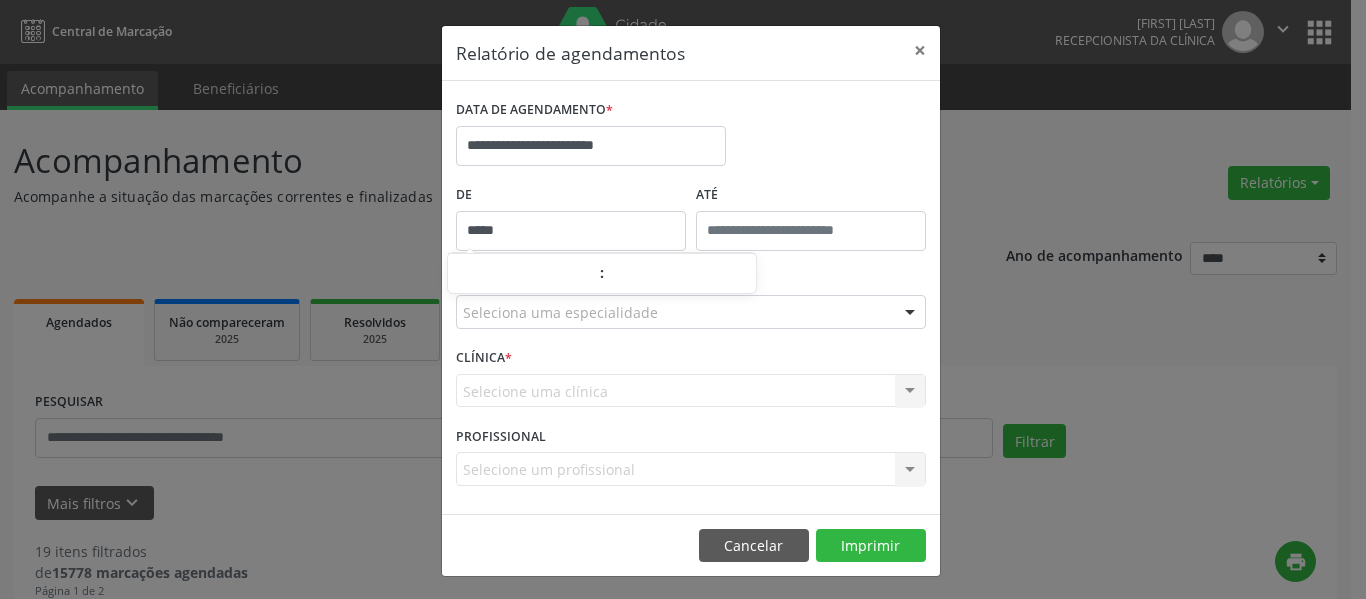 click on "**********" at bounding box center (691, 137) 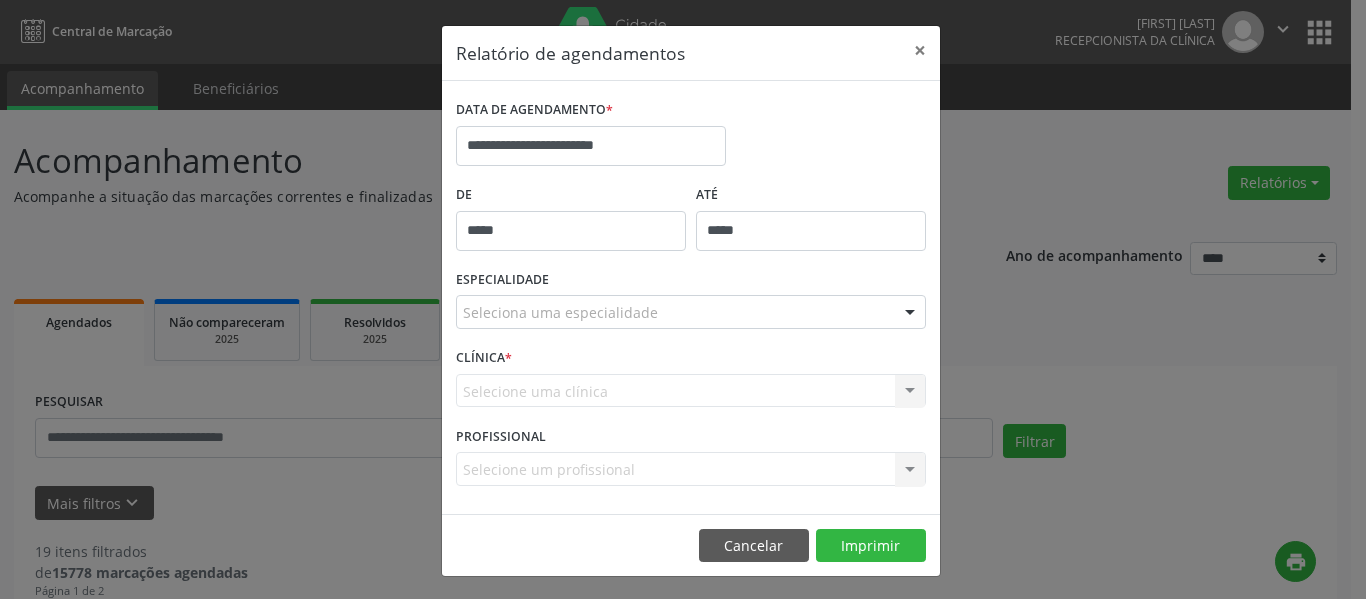 click on "*****" at bounding box center (811, 231) 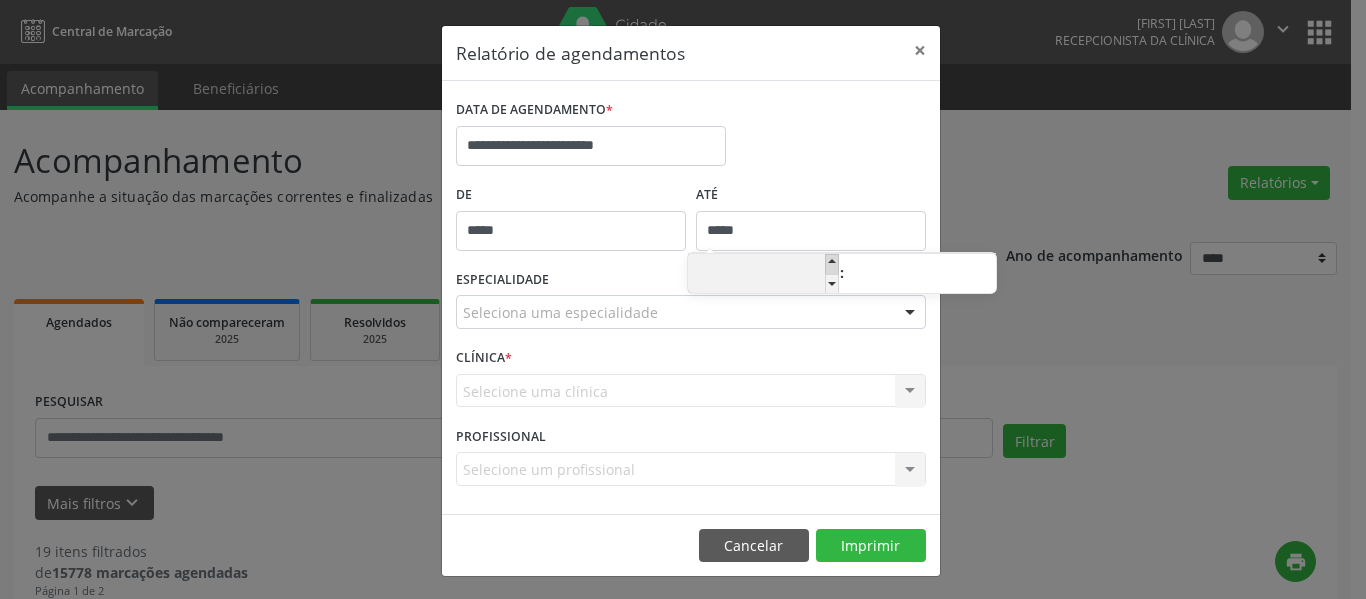 click at bounding box center (832, 264) 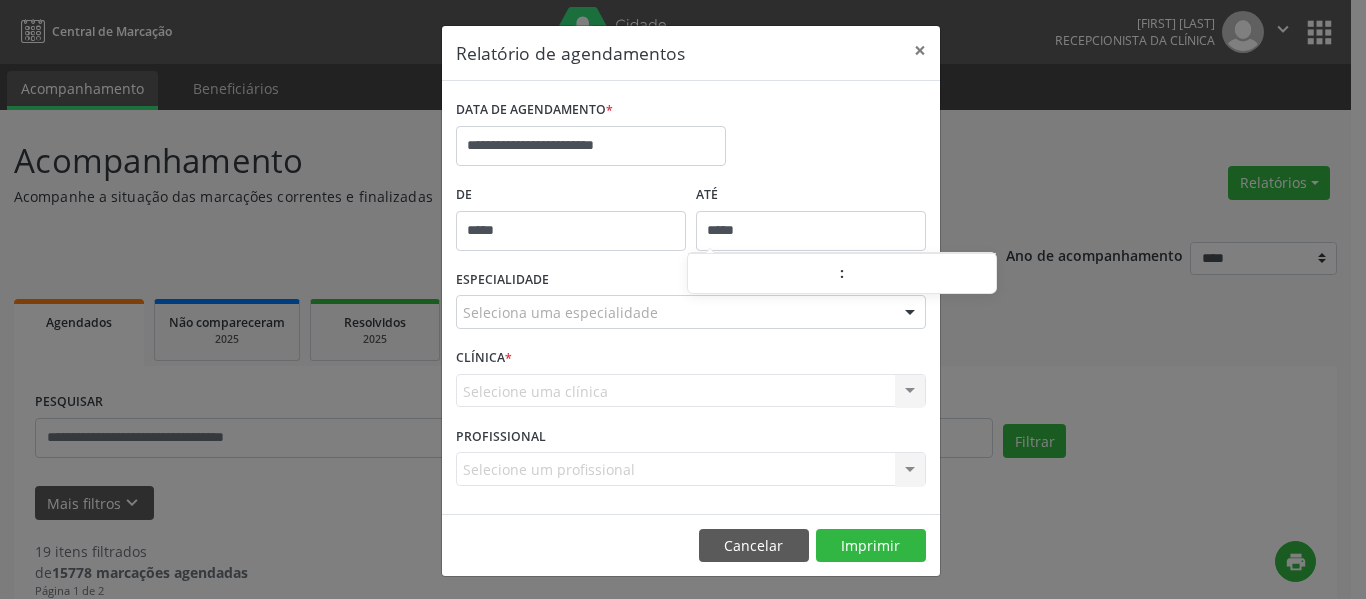click on "**********" at bounding box center [691, 297] 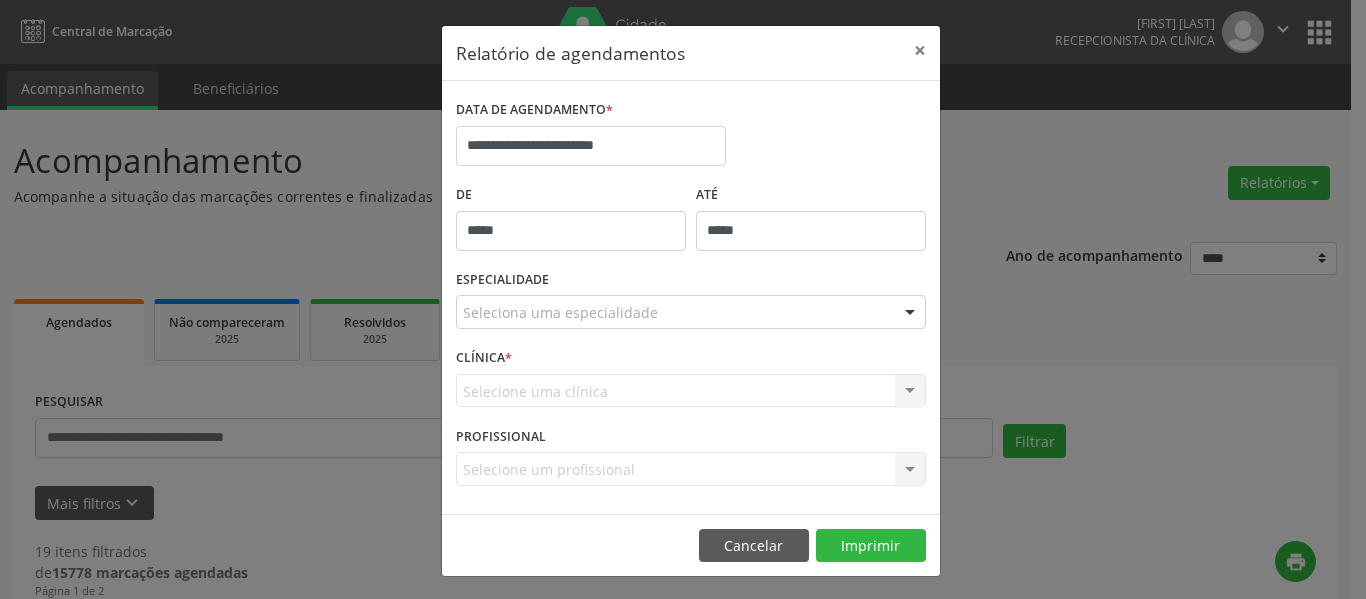 click on "ESPECIALIDADE
Seleciona uma especialidade
Todas as especialidades   Alergologia   Angiologia   Arritmologia   Cardiologia   Cirurgia Abdominal   Cirurgia Bariatrica   Cirurgia Cabeça e Pescoço   Cirurgia Cardiaca   Cirurgia Geral   Cirurgia Ginecologica   Cirurgia Mastologia Oncologica   Cirurgia Pediatrica   Cirurgia Plastica   Cirurgia Toracica   Cirurgia geral oncológica   Cirurgia geral oncológica   Cirurgião Dermatológico   Clinica Geral   Clinica Medica   Consulta de Enfermagem - Hiperdia   Consulta de Enfermagem - Preventivo   Consulta de Enfermagem - Pré-Natal   Consulta de Enfermagem - Puericultura   Dermatologia   Endocinologia   Endocrino Diabetes   Endocrinologia   Fisioterapia   Fisioterapia Cirurgica   Fonoaudiologia   Gastro/Hepato   Gastroenterologia   Gastropediatria   Geriatria   Ginecologia   Gnecologia   Hebiatra   Hematologia   Hepatologia   Inf.Inf - Infectologista   Infectologia Pediátrica   Mastologia       Medicina da Dor" at bounding box center (691, 304) 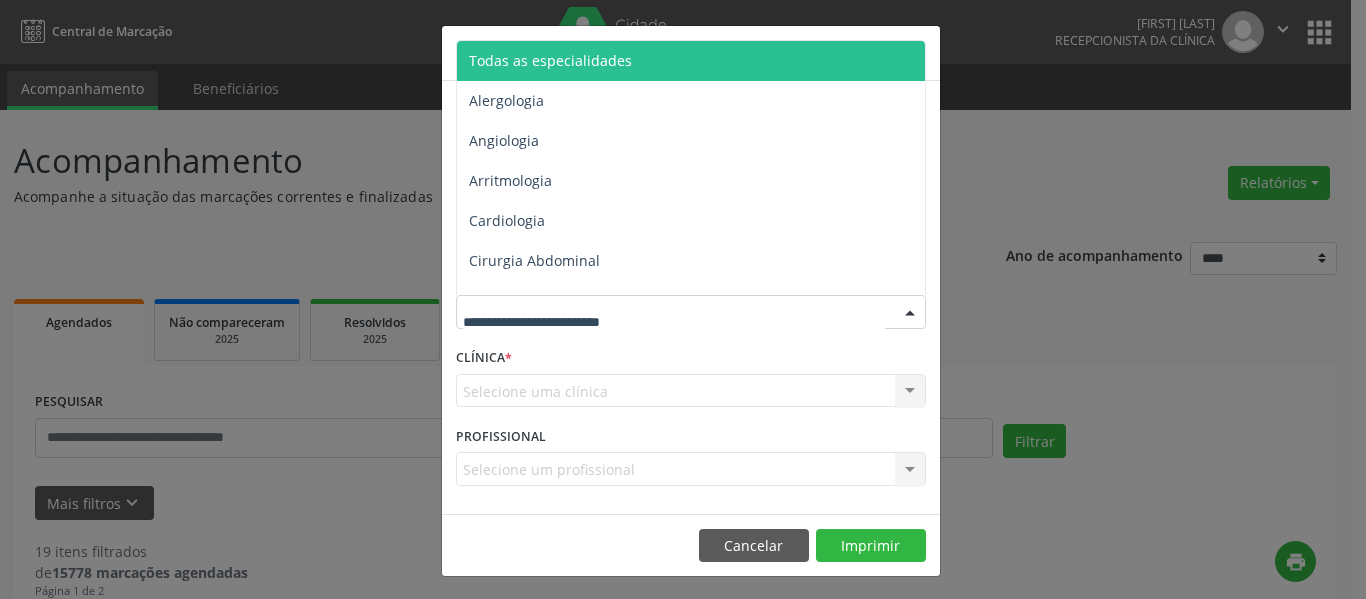 click on "Todas as especialidades" at bounding box center [692, 61] 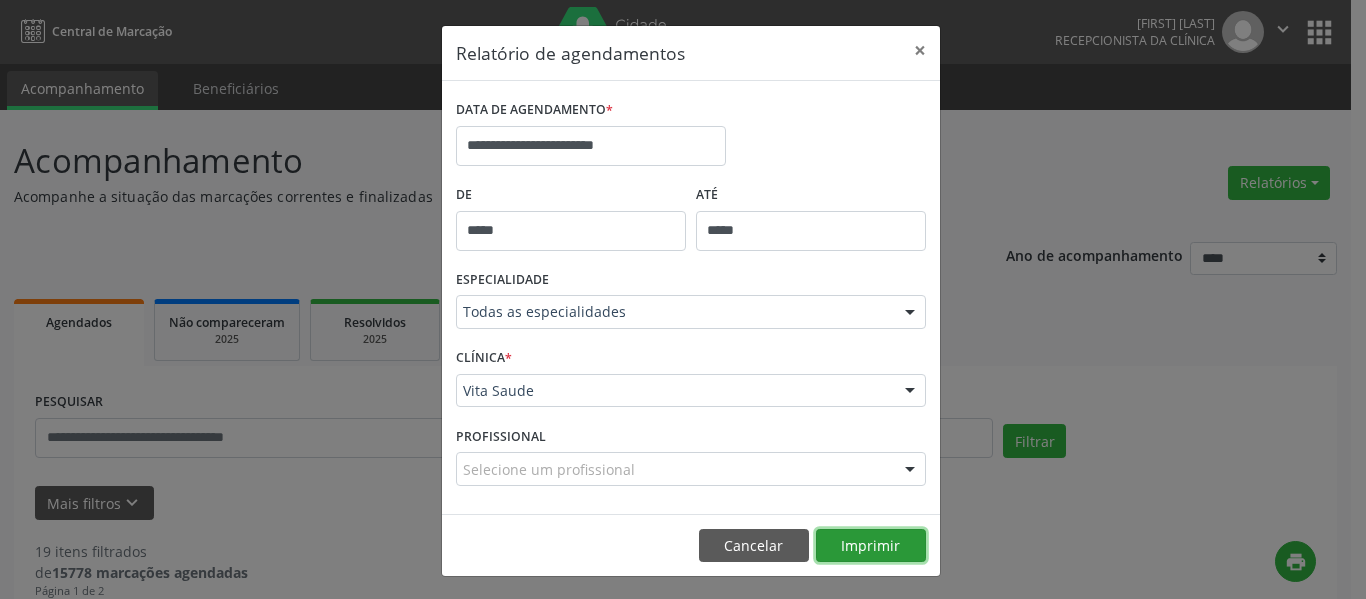 click on "Imprimir" at bounding box center [871, 546] 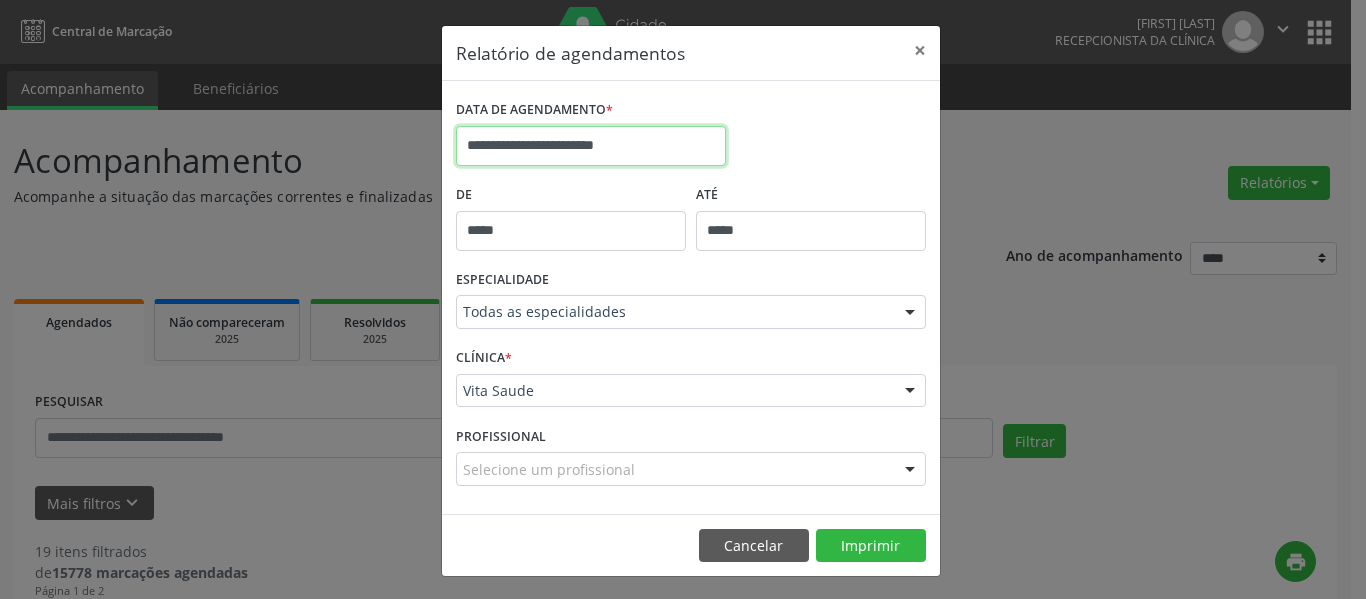 click on "**********" at bounding box center [591, 146] 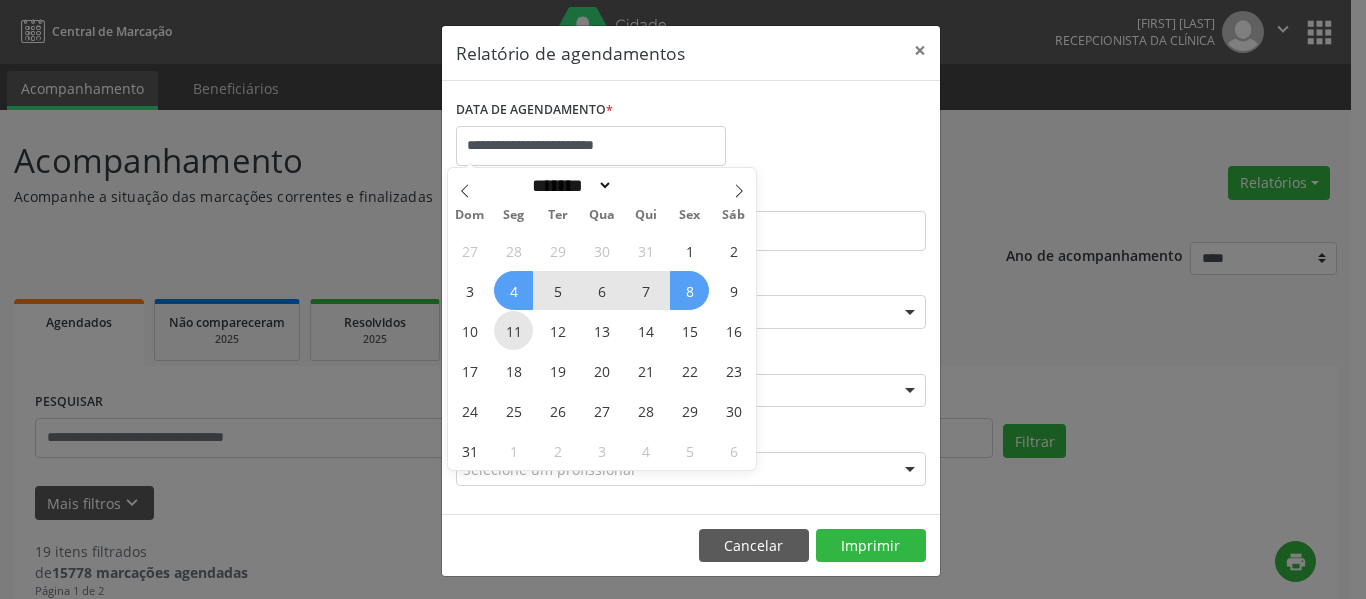 click on "11" at bounding box center (513, 330) 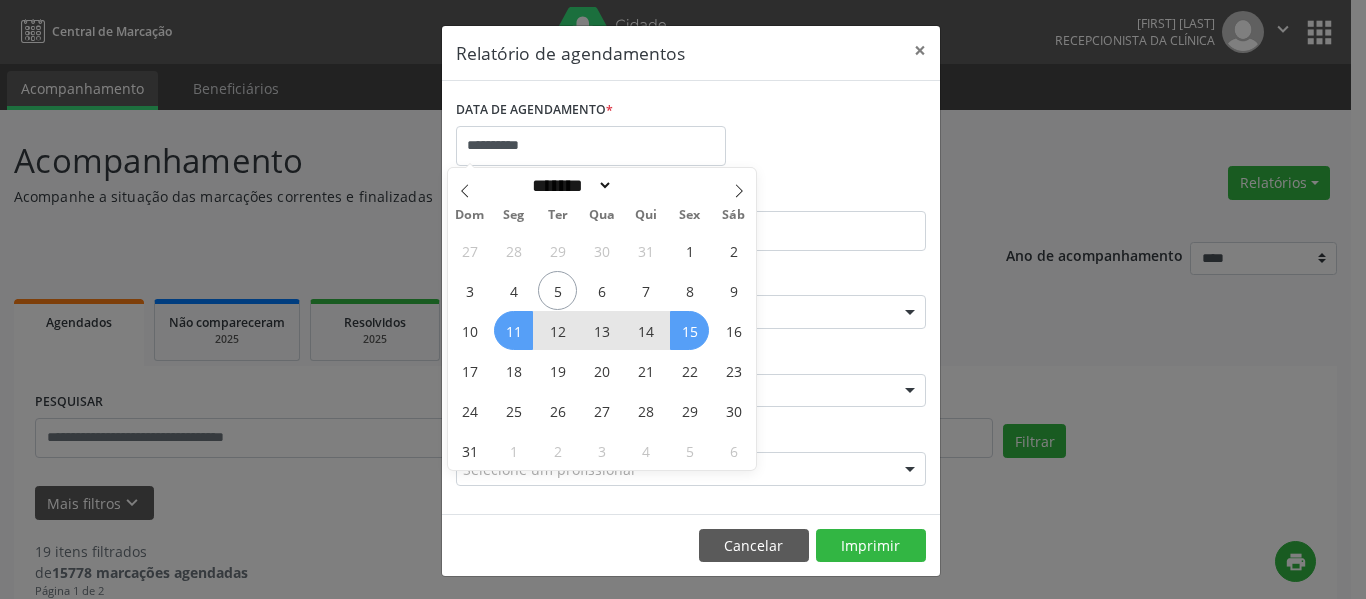 click on "15" at bounding box center [689, 330] 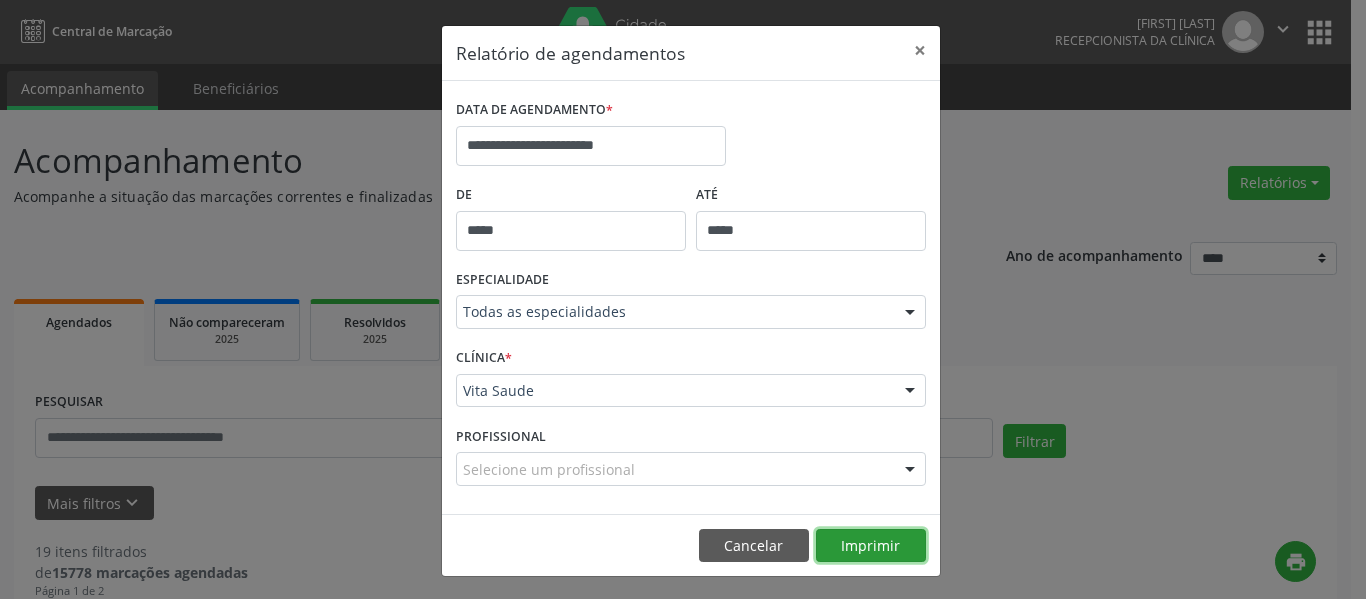 click on "Imprimir" at bounding box center (871, 546) 